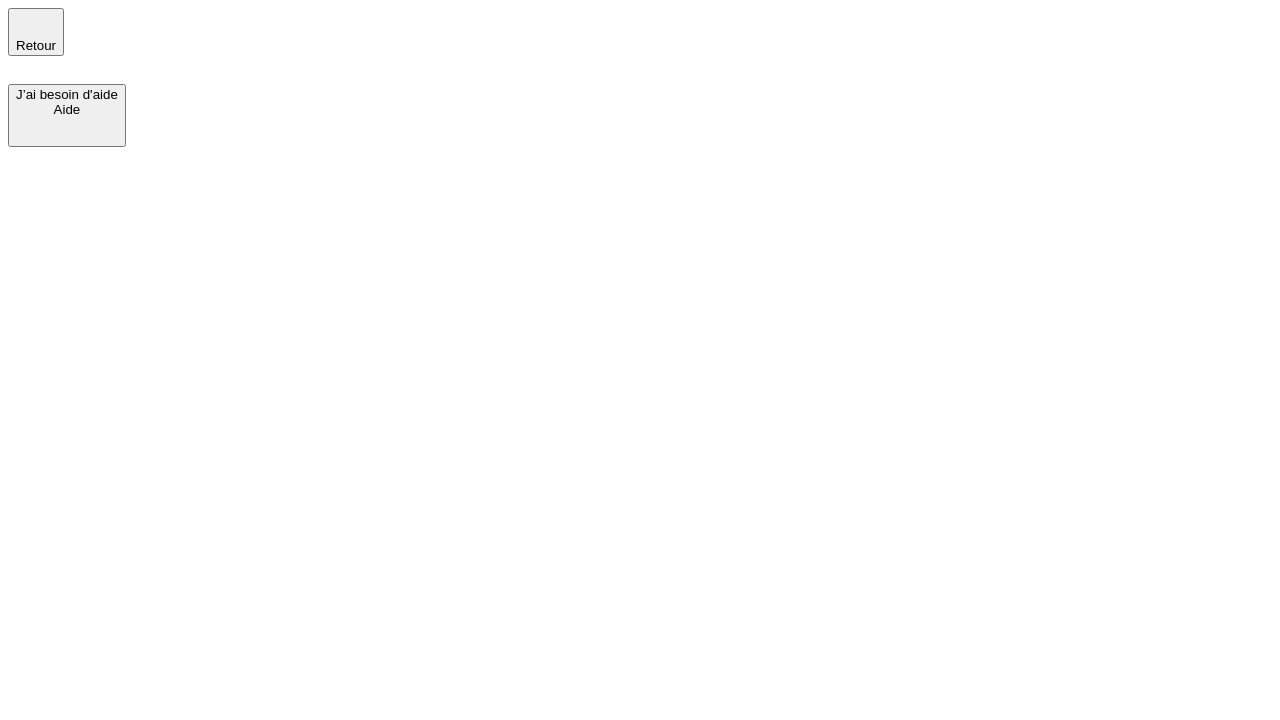 scroll, scrollTop: 0, scrollLeft: 0, axis: both 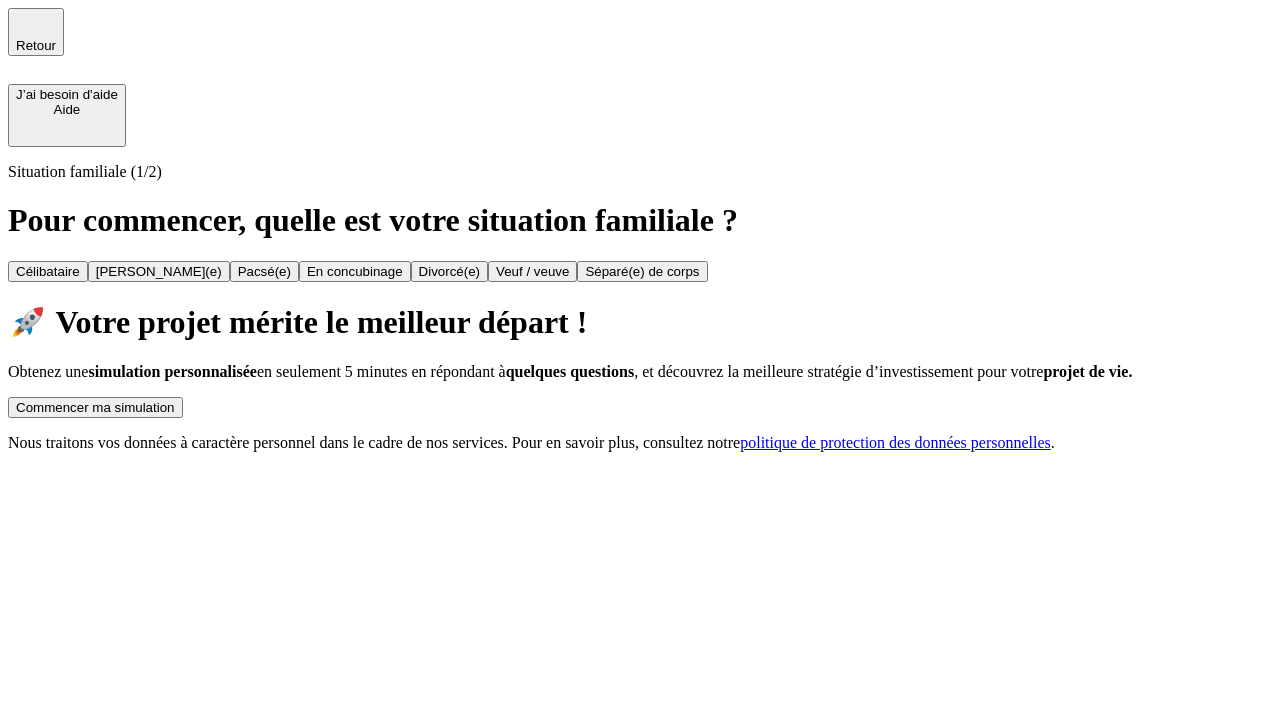 click on "Commencer ma simulation" at bounding box center [95, 407] 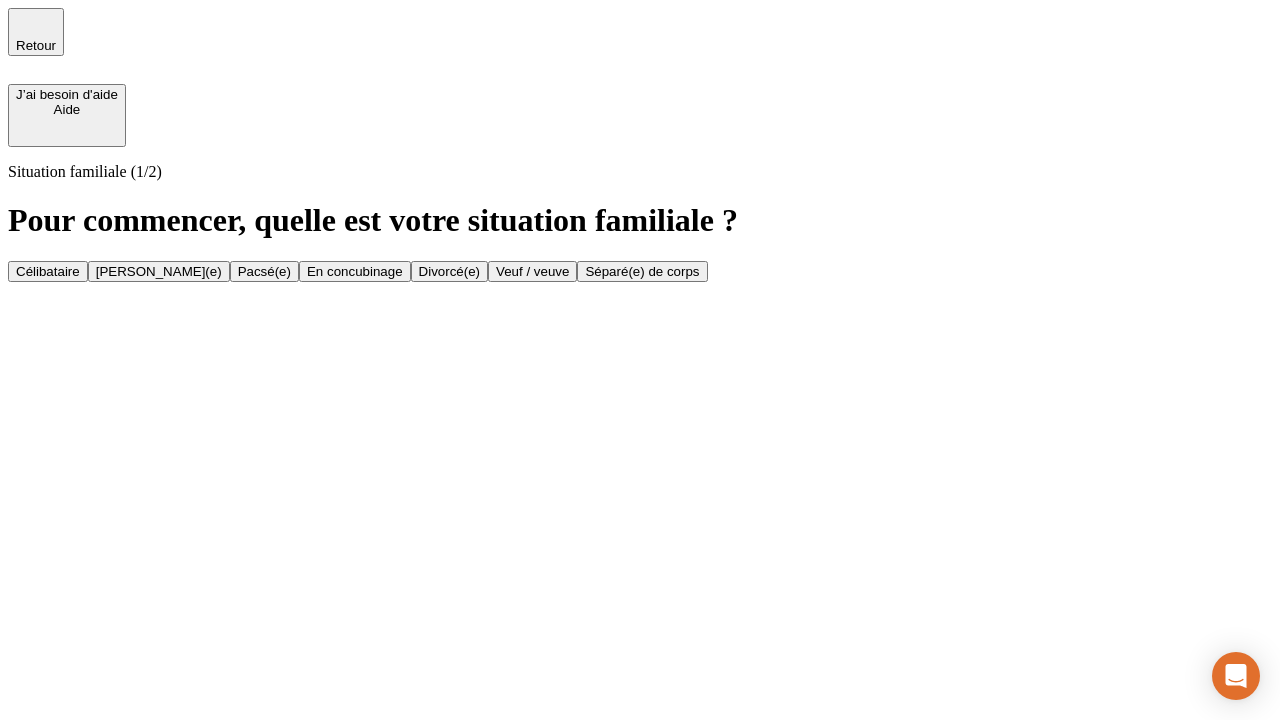 click on "Célibataire" at bounding box center [48, 271] 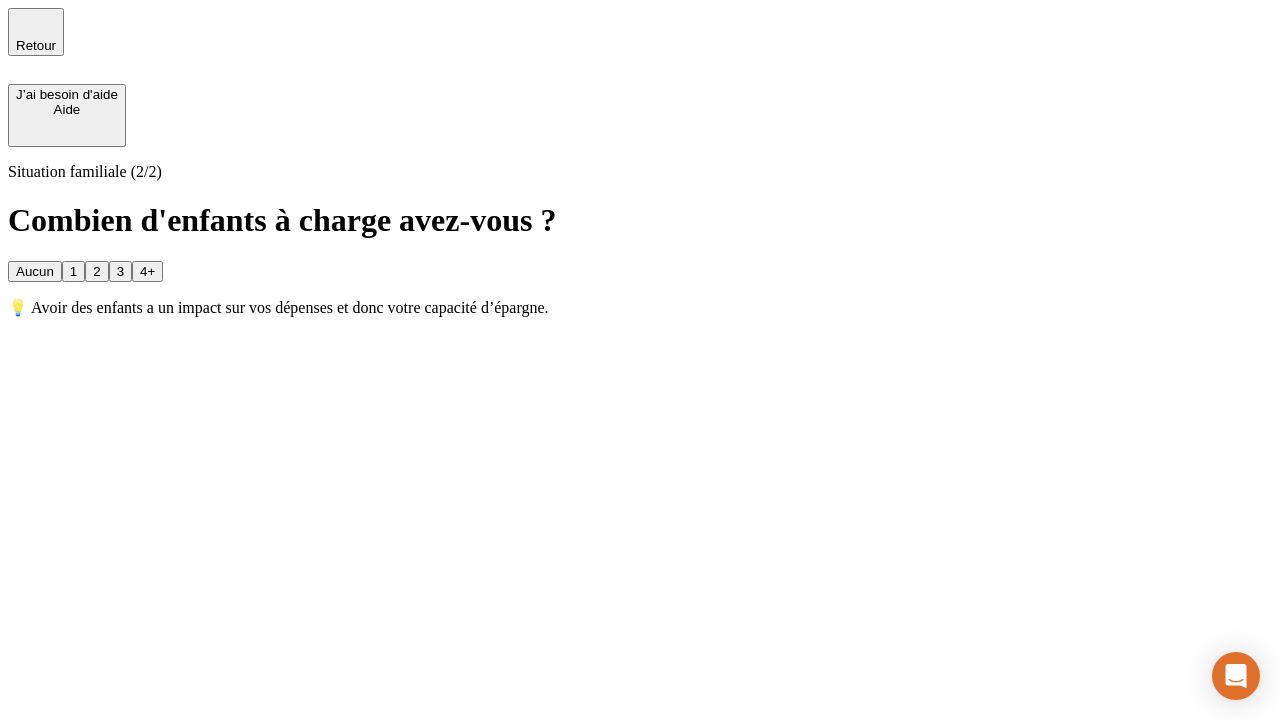 click on "Aucun" at bounding box center [35, 271] 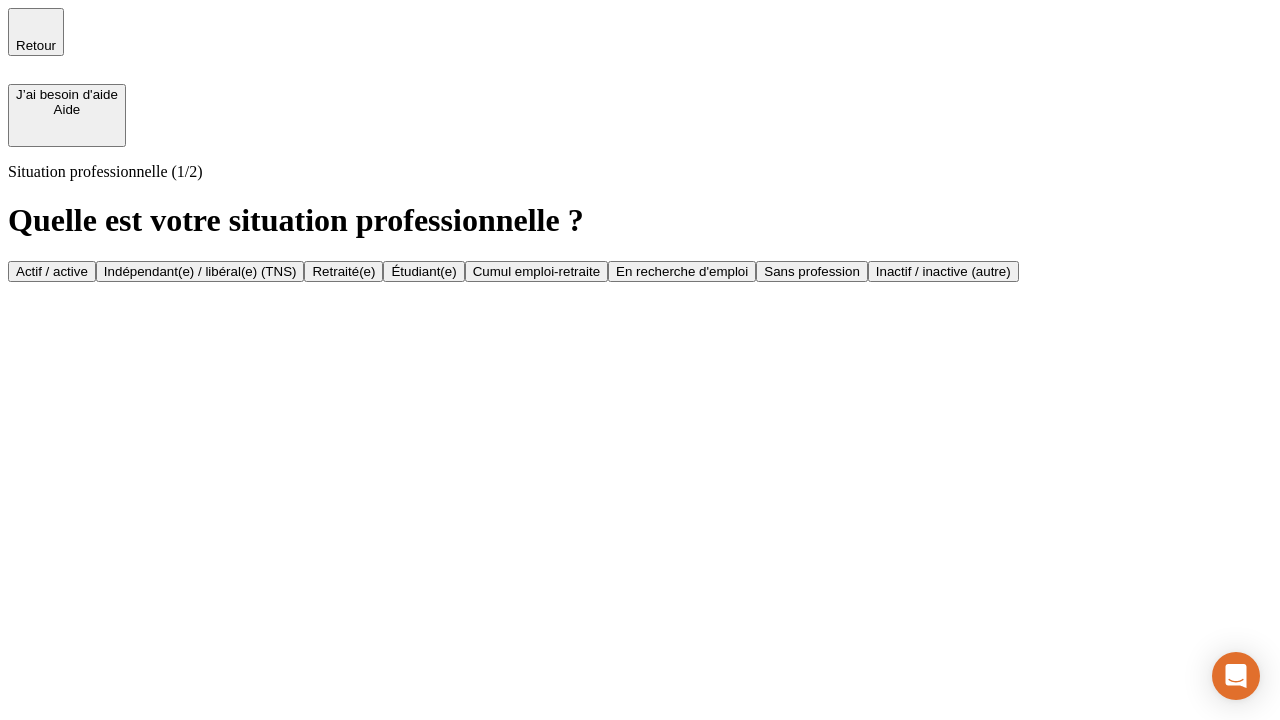 click on "Actif / active" at bounding box center [52, 271] 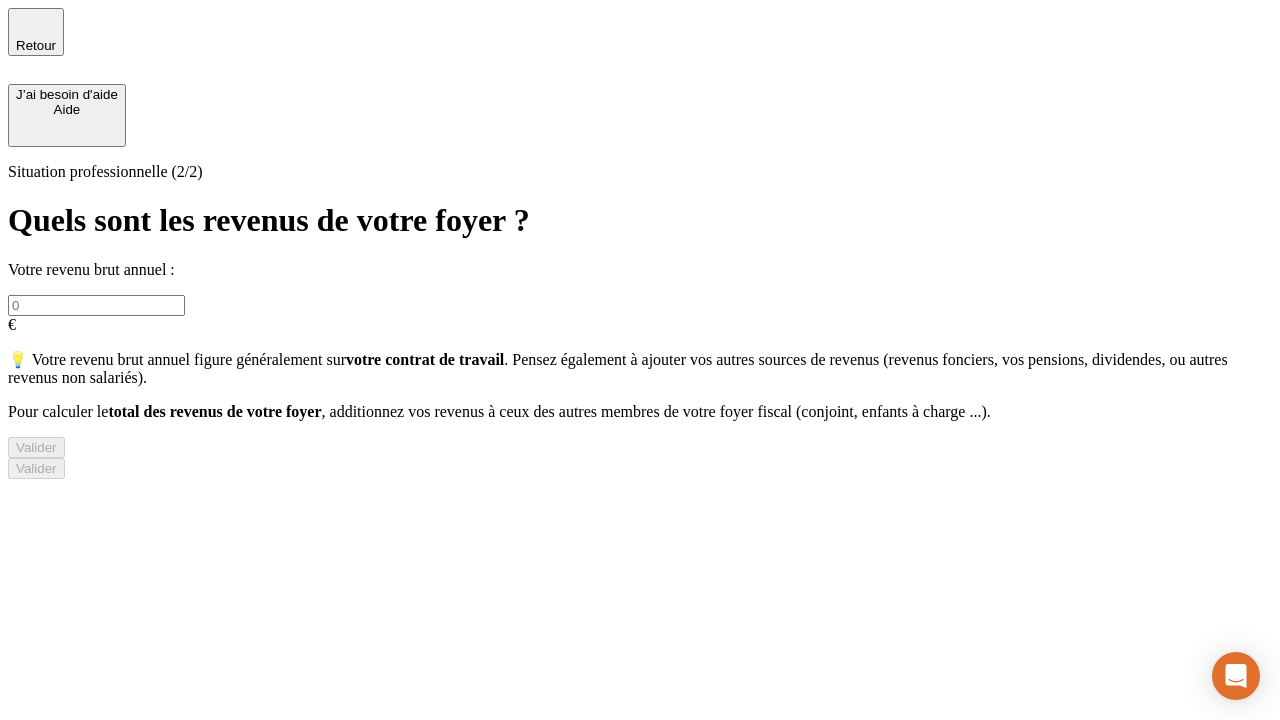 click at bounding box center (96, 305) 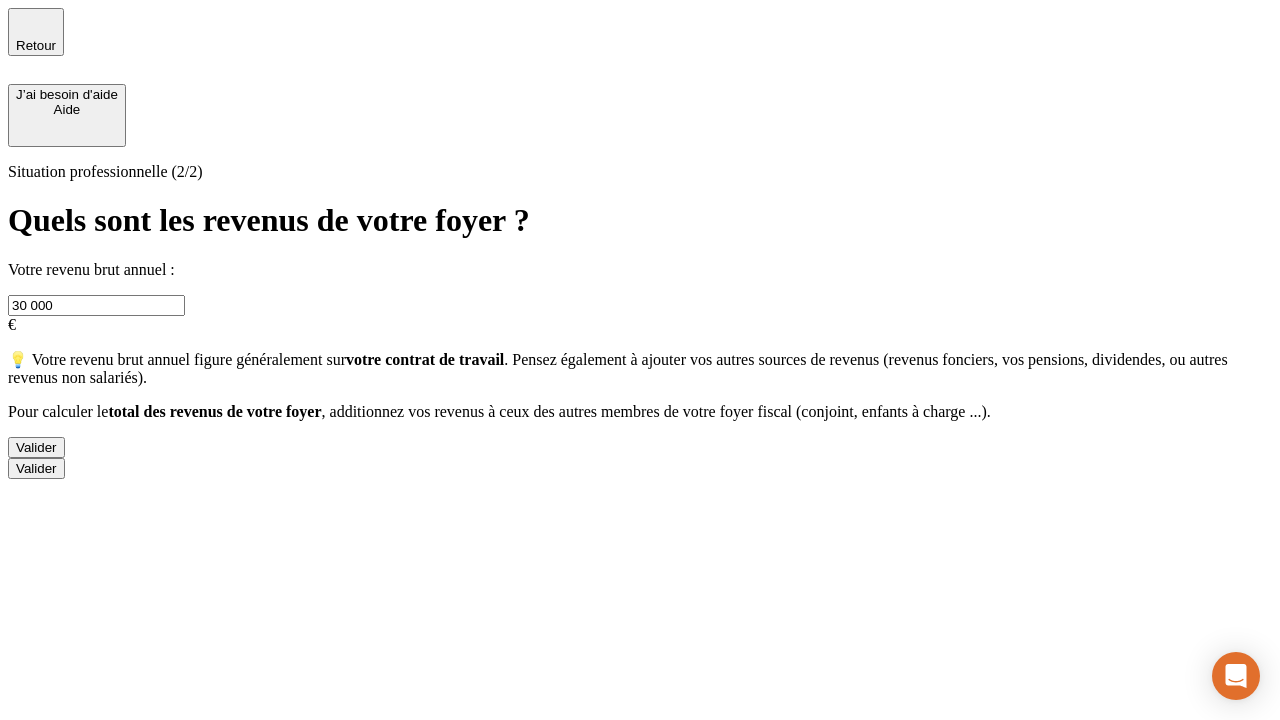 click on "Valider" at bounding box center [36, 447] 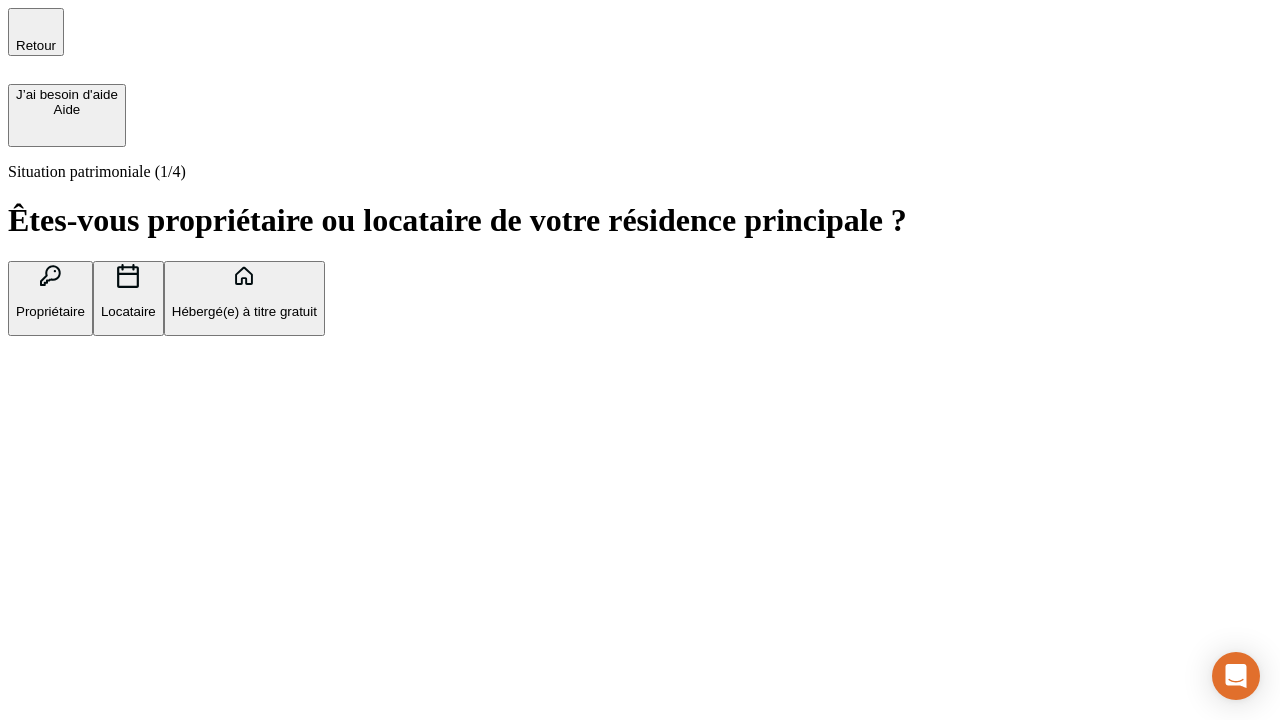 click on "Hébergé(e) à titre gratuit" at bounding box center [244, 311] 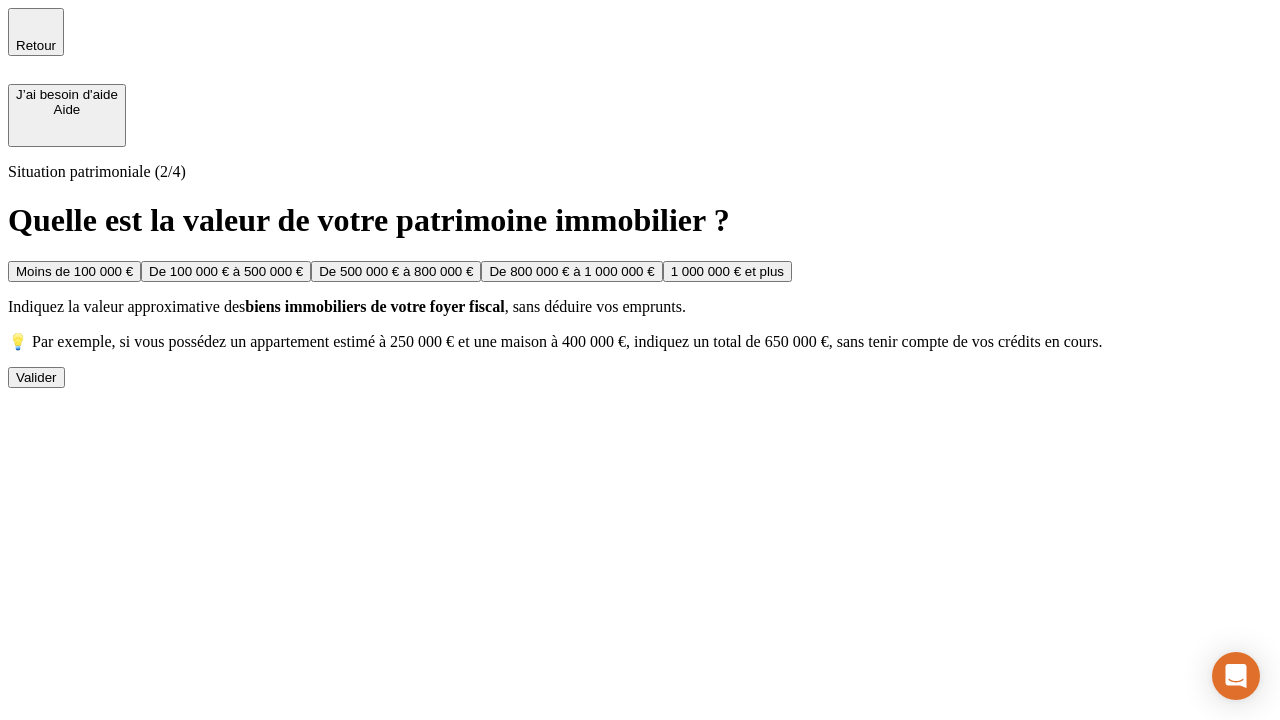 click on "Moins de 100 000 €" at bounding box center [74, 271] 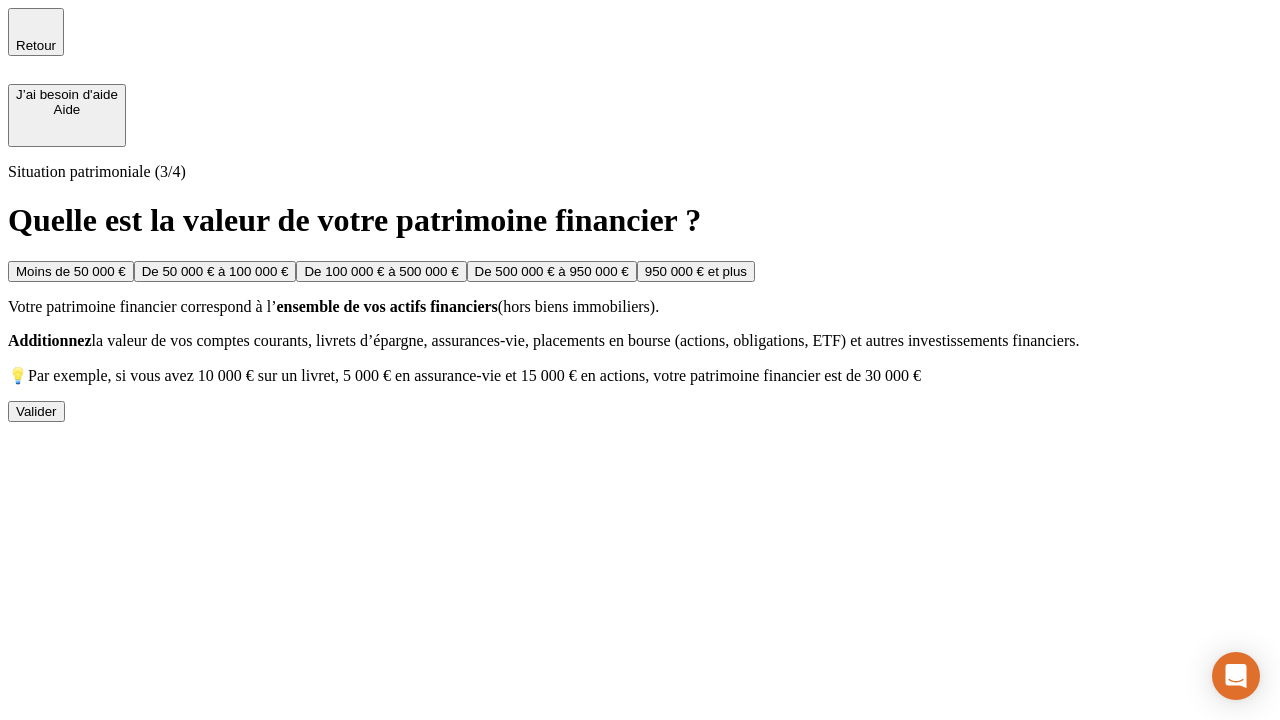 click on "Moins de 50 000 €" at bounding box center (71, 271) 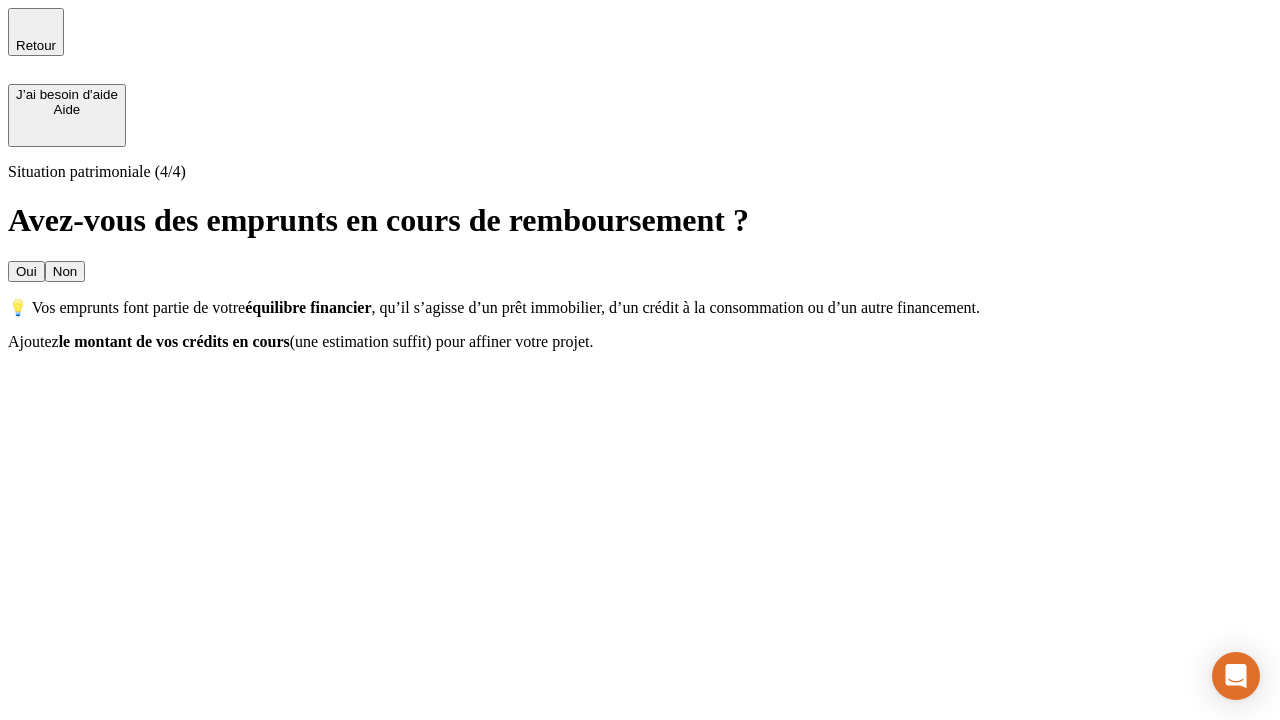 click on "Non" at bounding box center [65, 271] 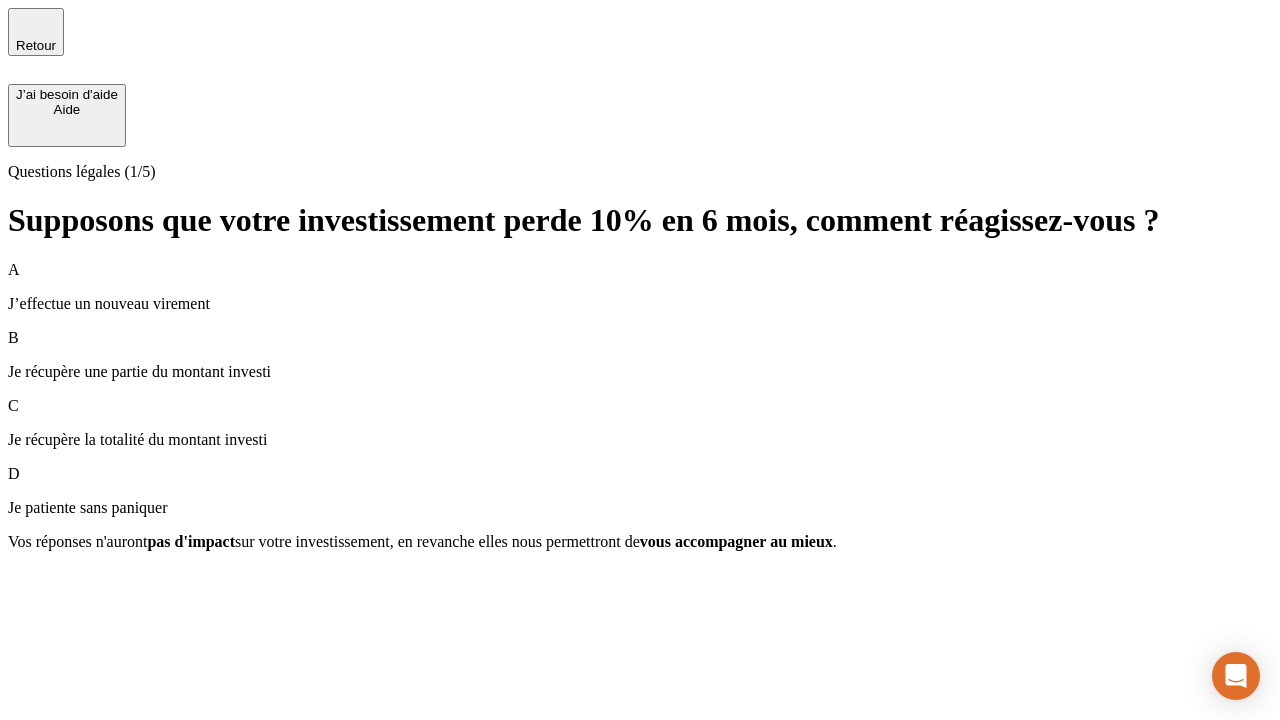 click on "A J’effectue un nouveau virement" at bounding box center (640, 287) 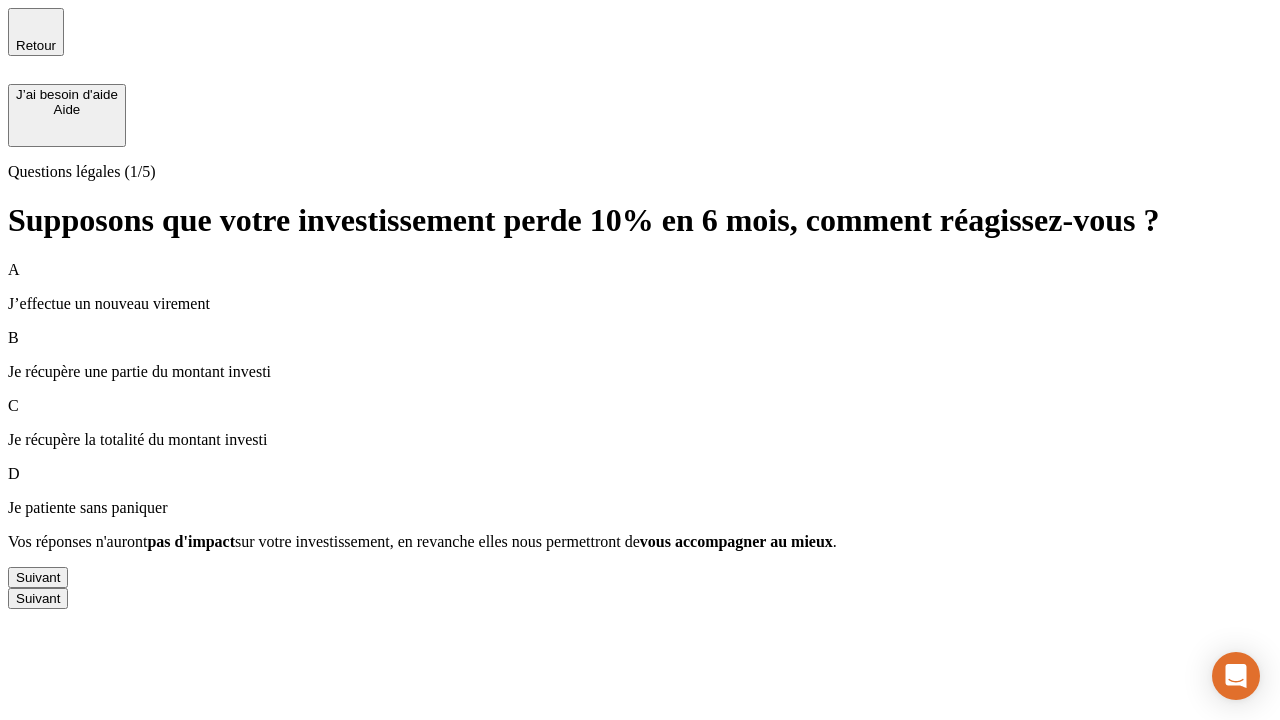 click on "Suivant" at bounding box center (38, 577) 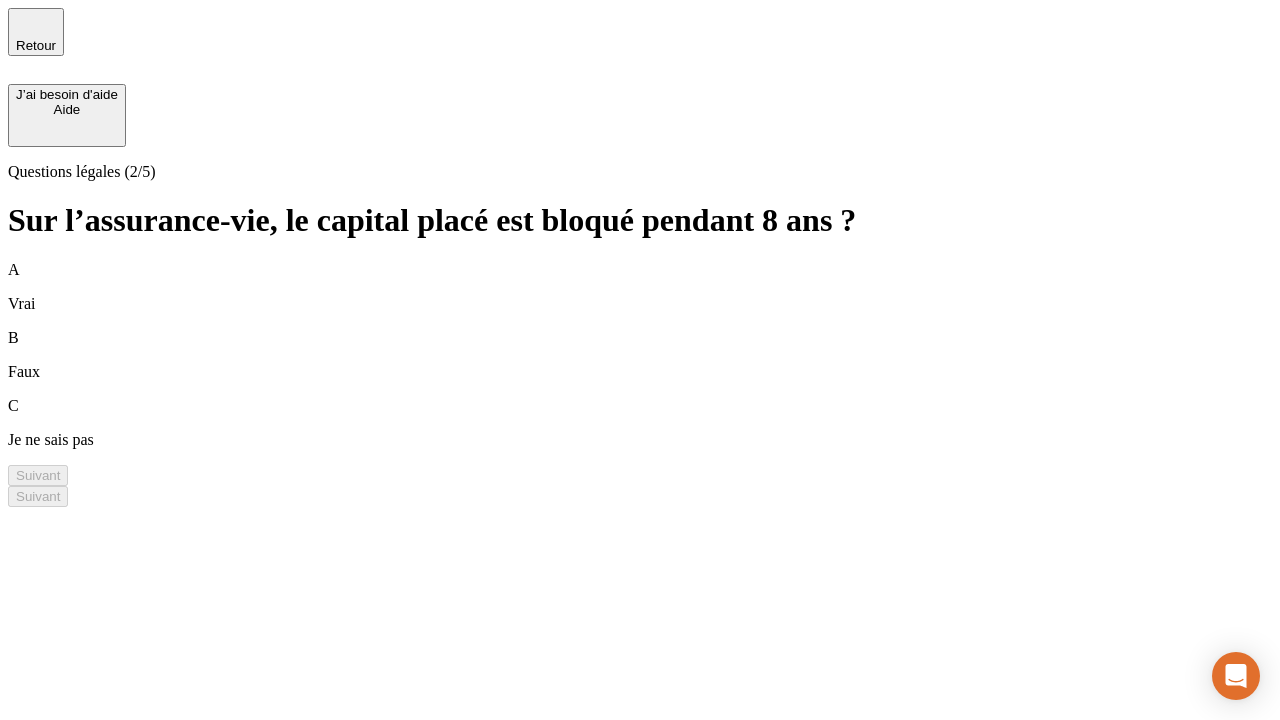 click on "B Faux" at bounding box center (640, 355) 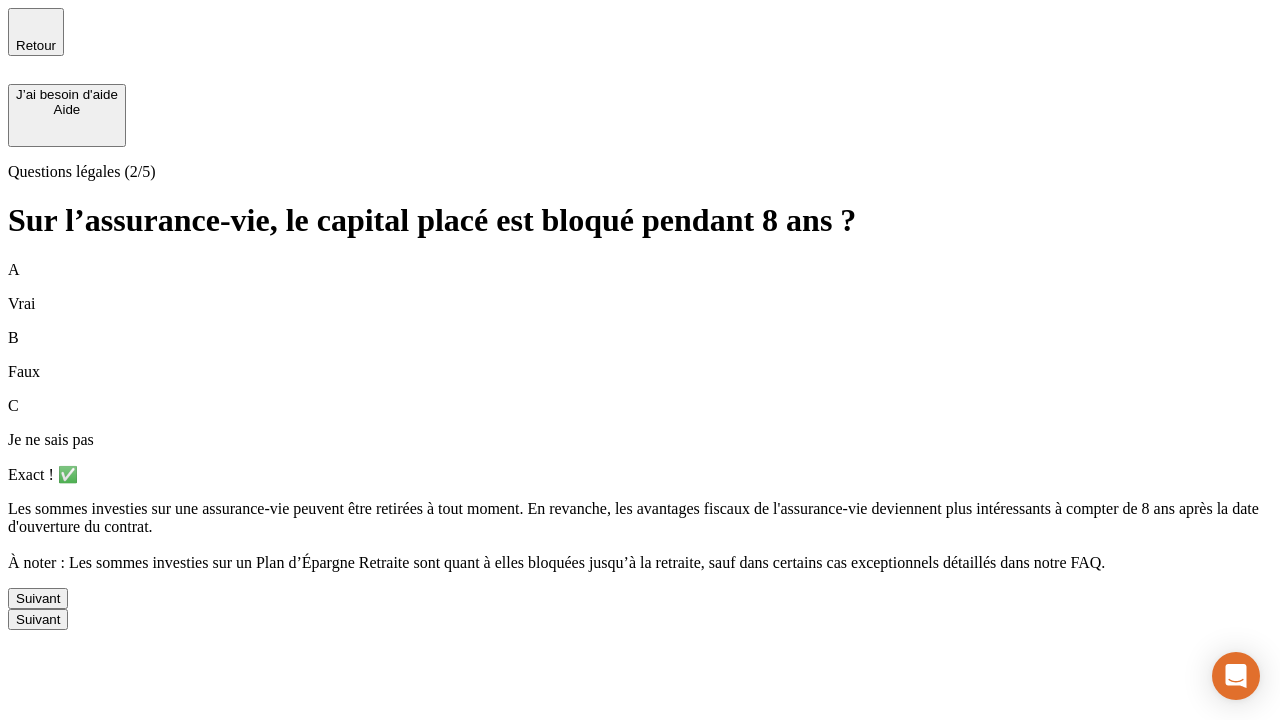 click on "Suivant" at bounding box center (38, 598) 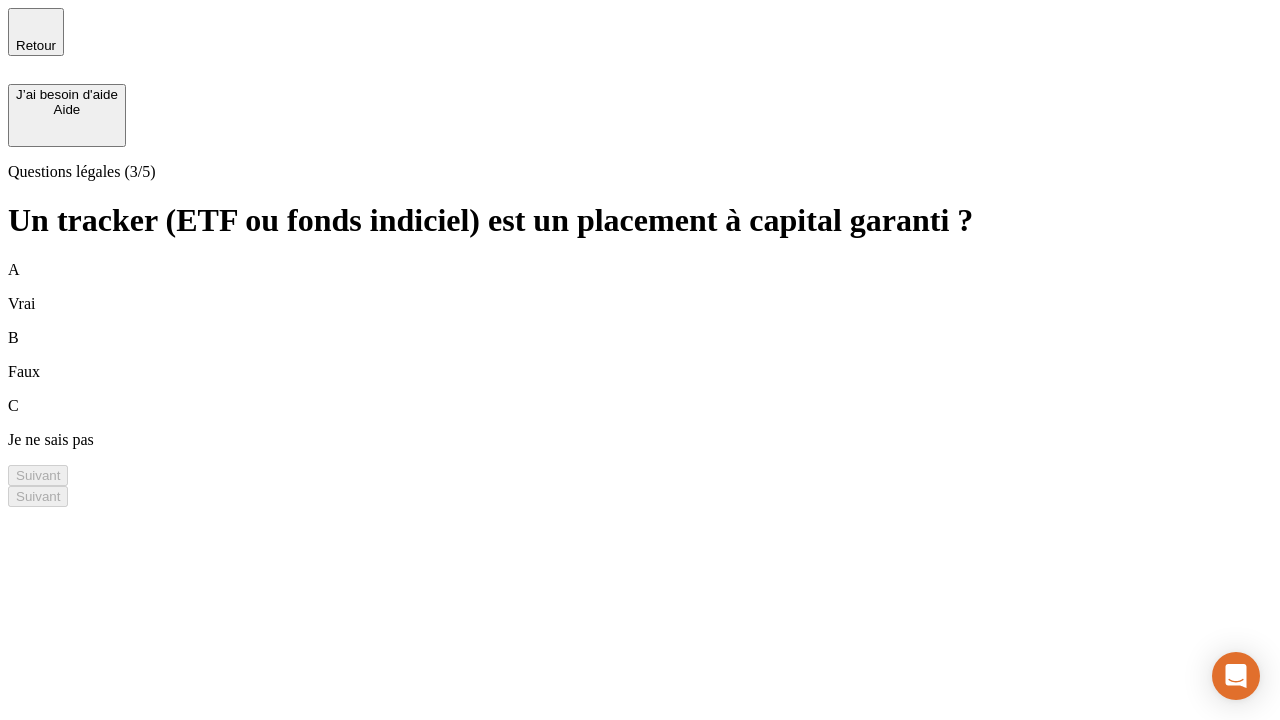 click on "B Faux" at bounding box center (640, 355) 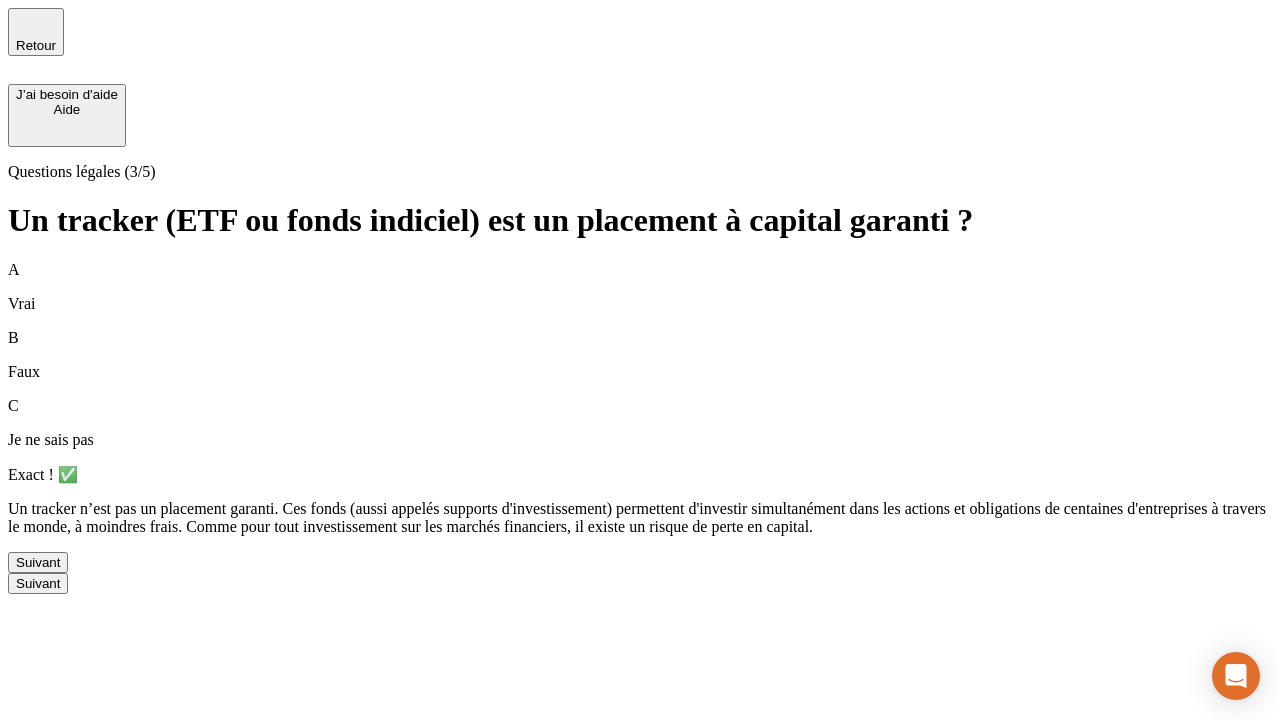 click on "Suivant" at bounding box center [38, 562] 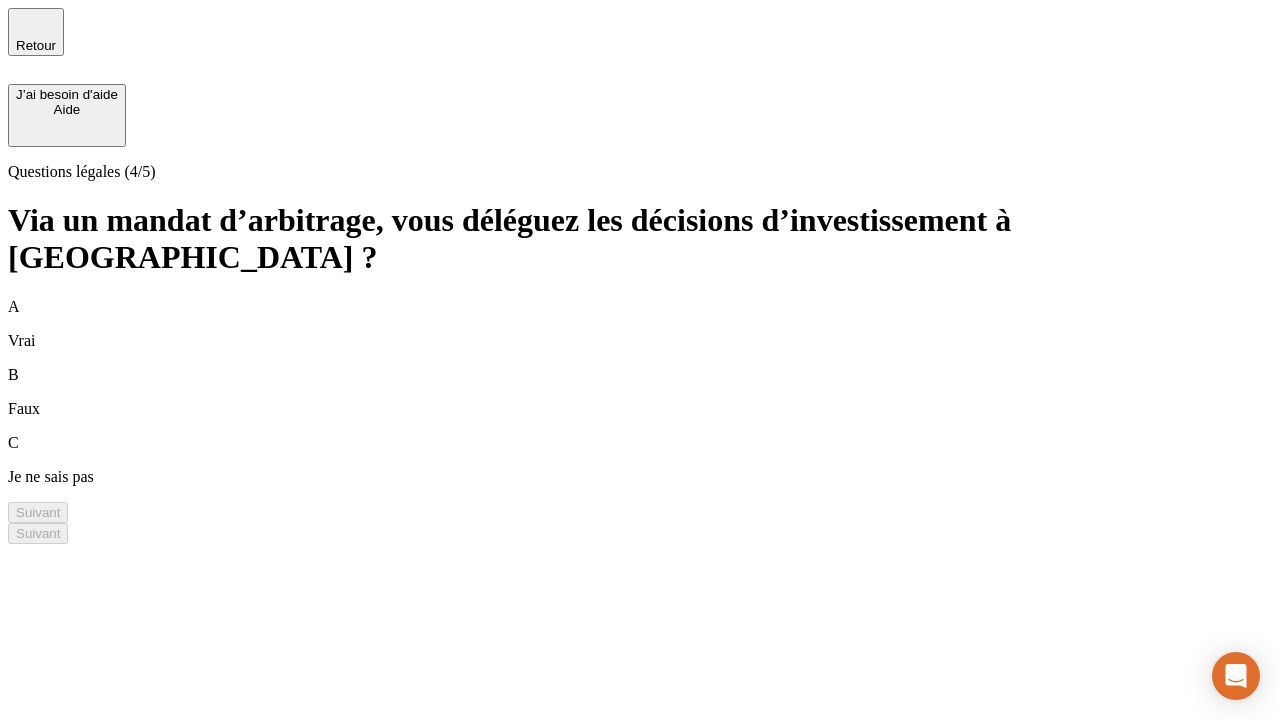 click on "A Vrai" at bounding box center (640, 324) 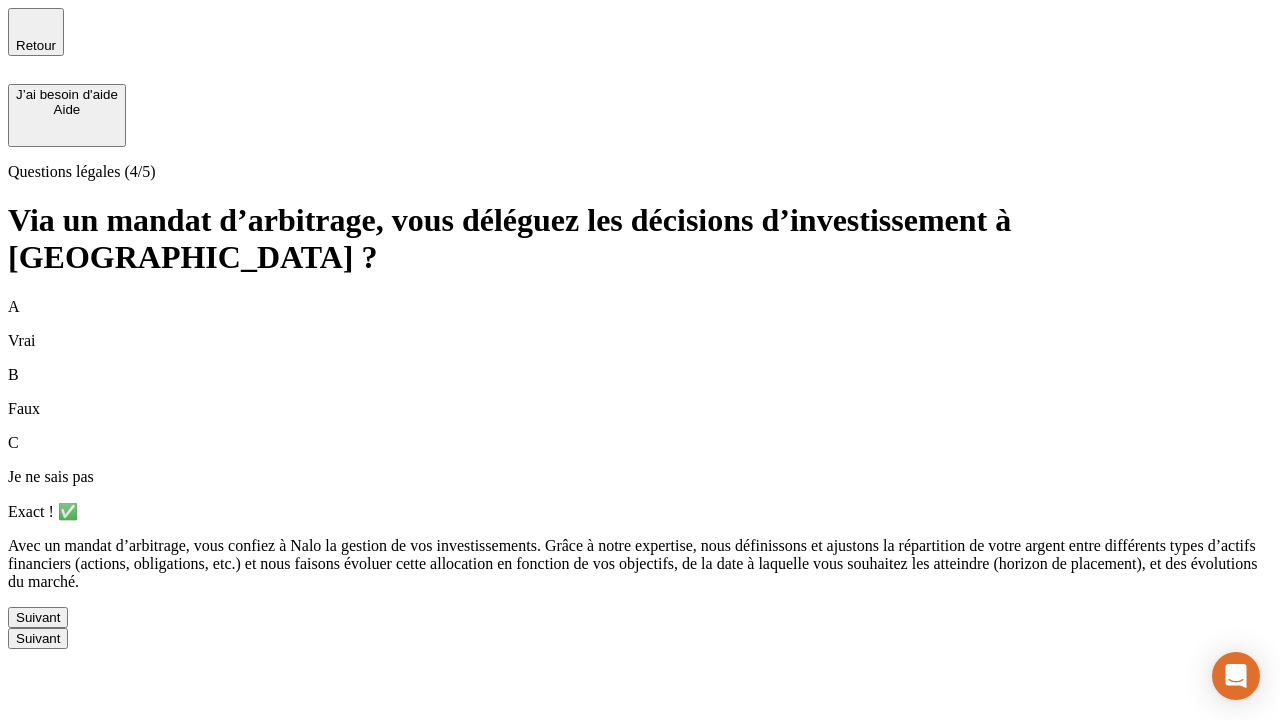 click on "Suivant" at bounding box center [38, 617] 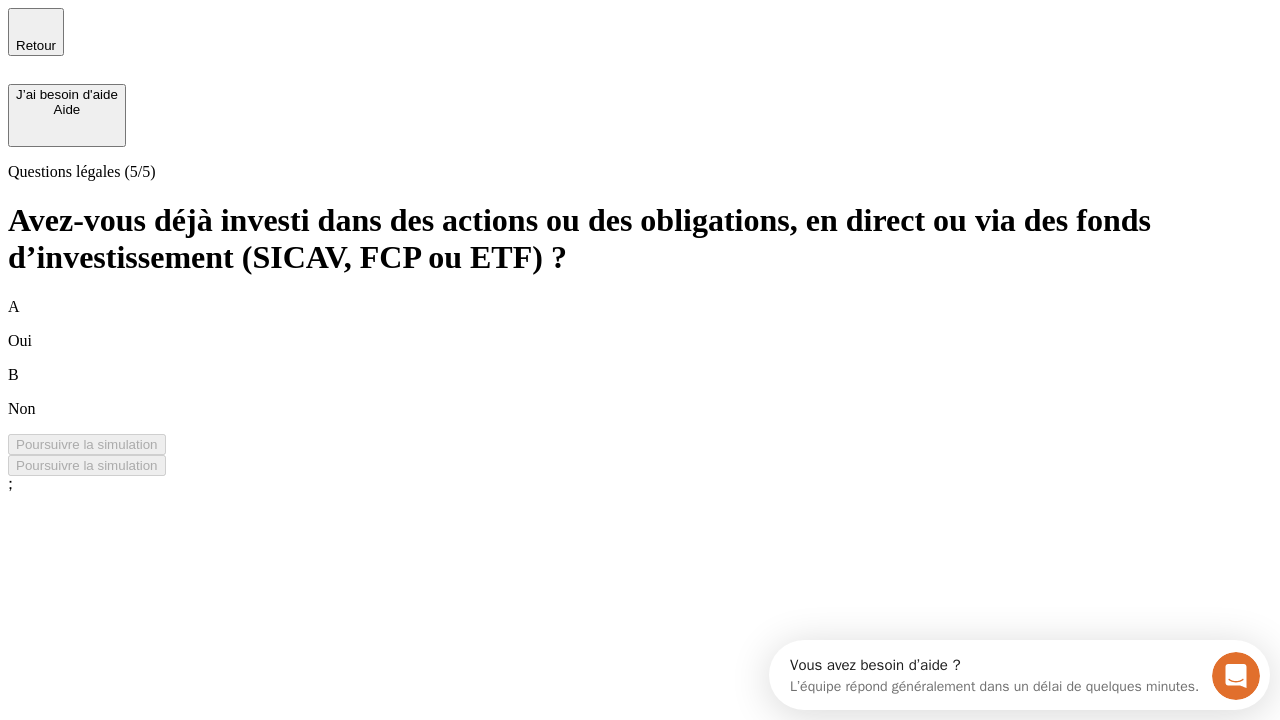 scroll, scrollTop: 0, scrollLeft: 0, axis: both 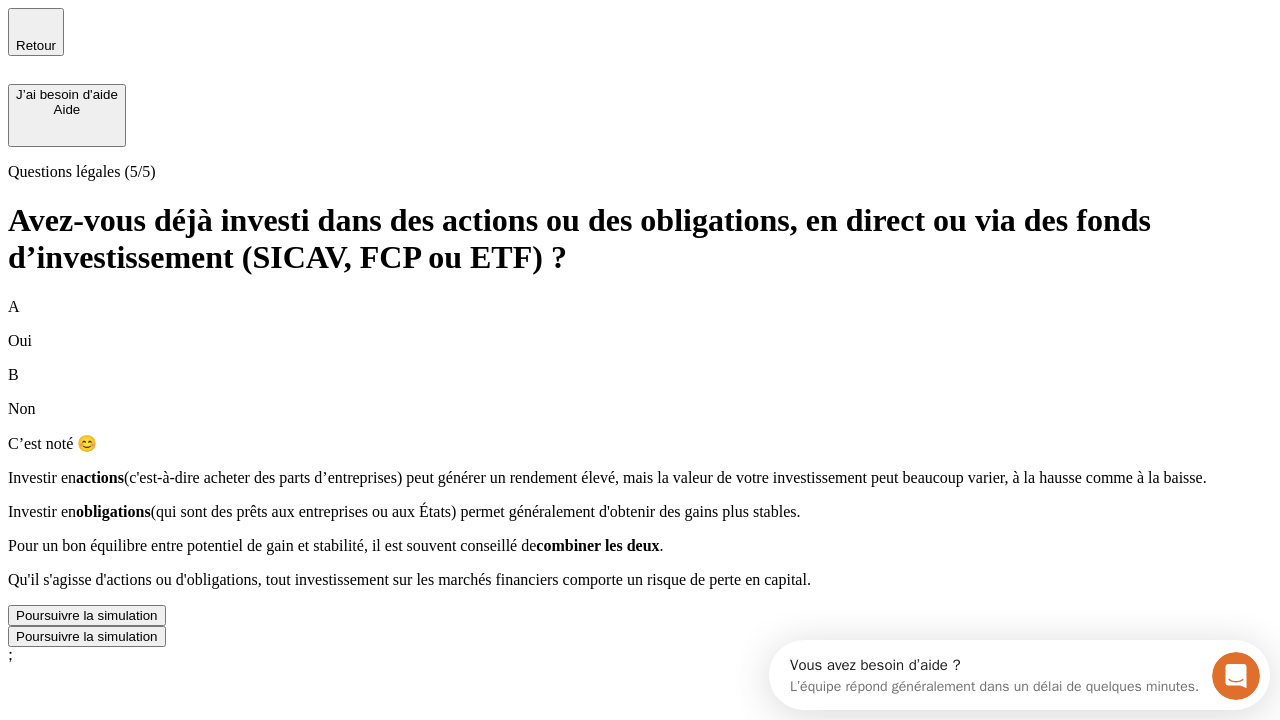 click on "Poursuivre la simulation" at bounding box center [87, 615] 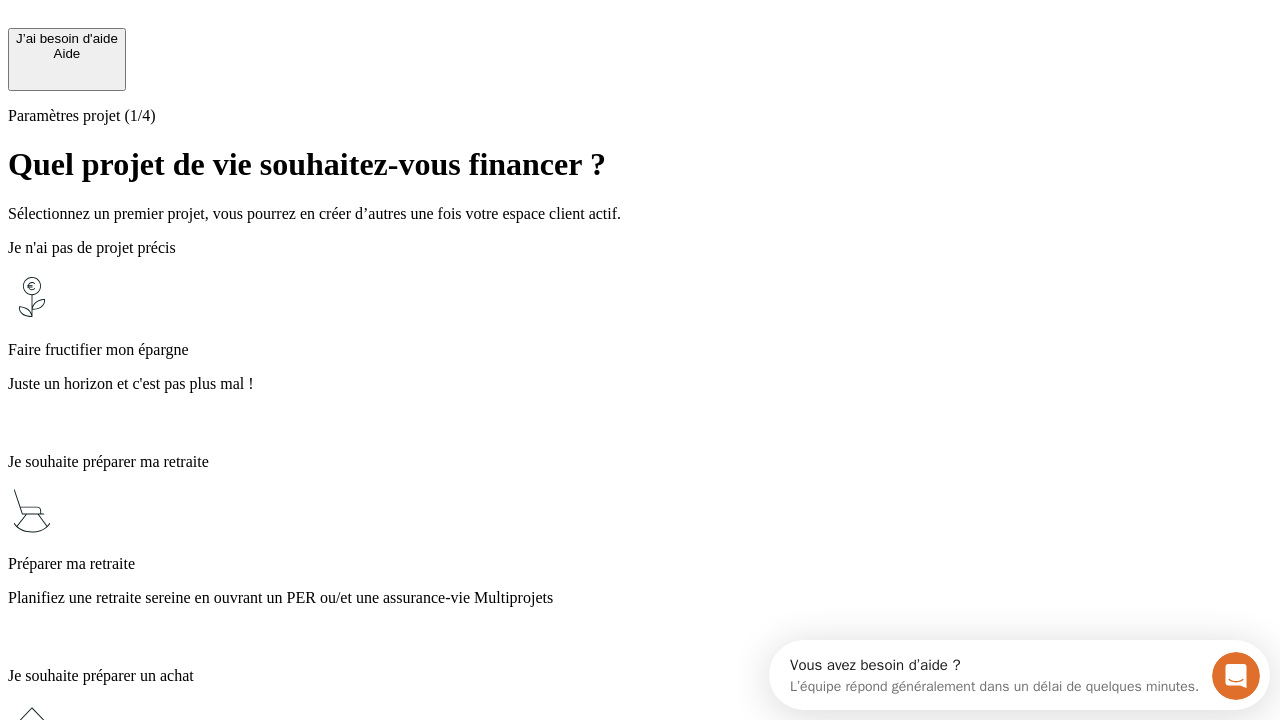 click on "Juste un horizon et c'est pas plus mal !" at bounding box center [640, 384] 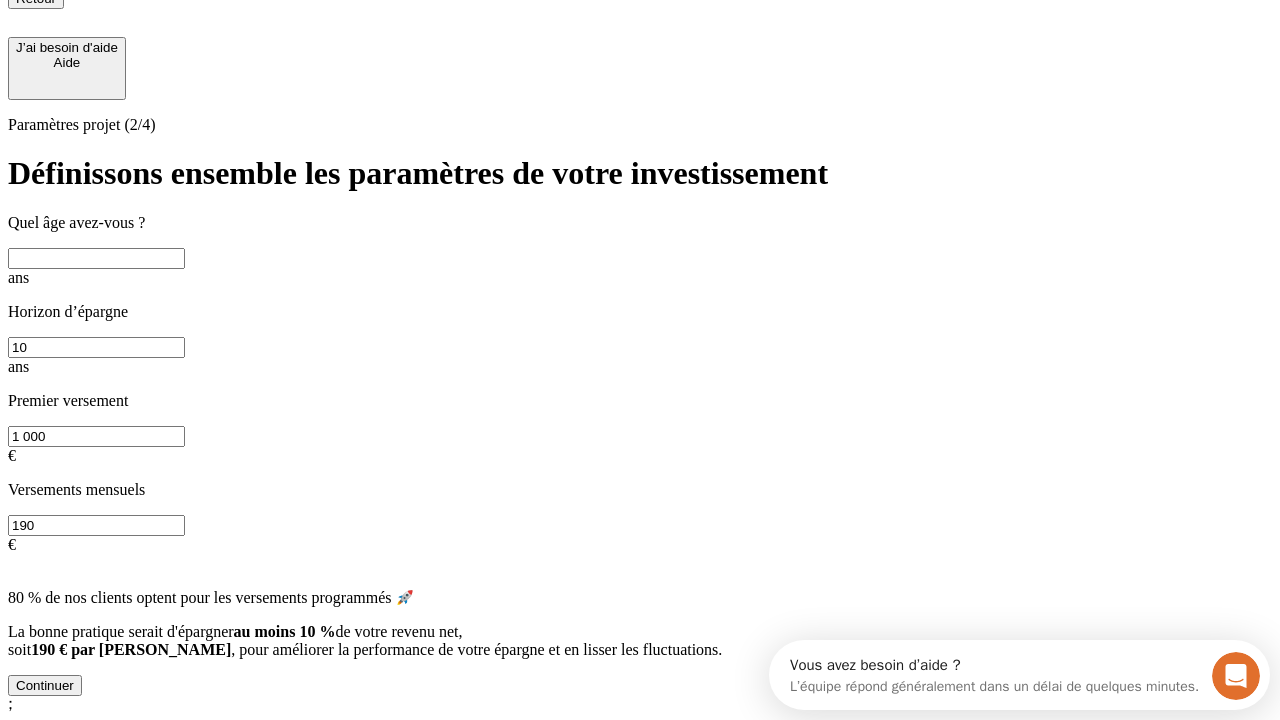 scroll, scrollTop: 30, scrollLeft: 0, axis: vertical 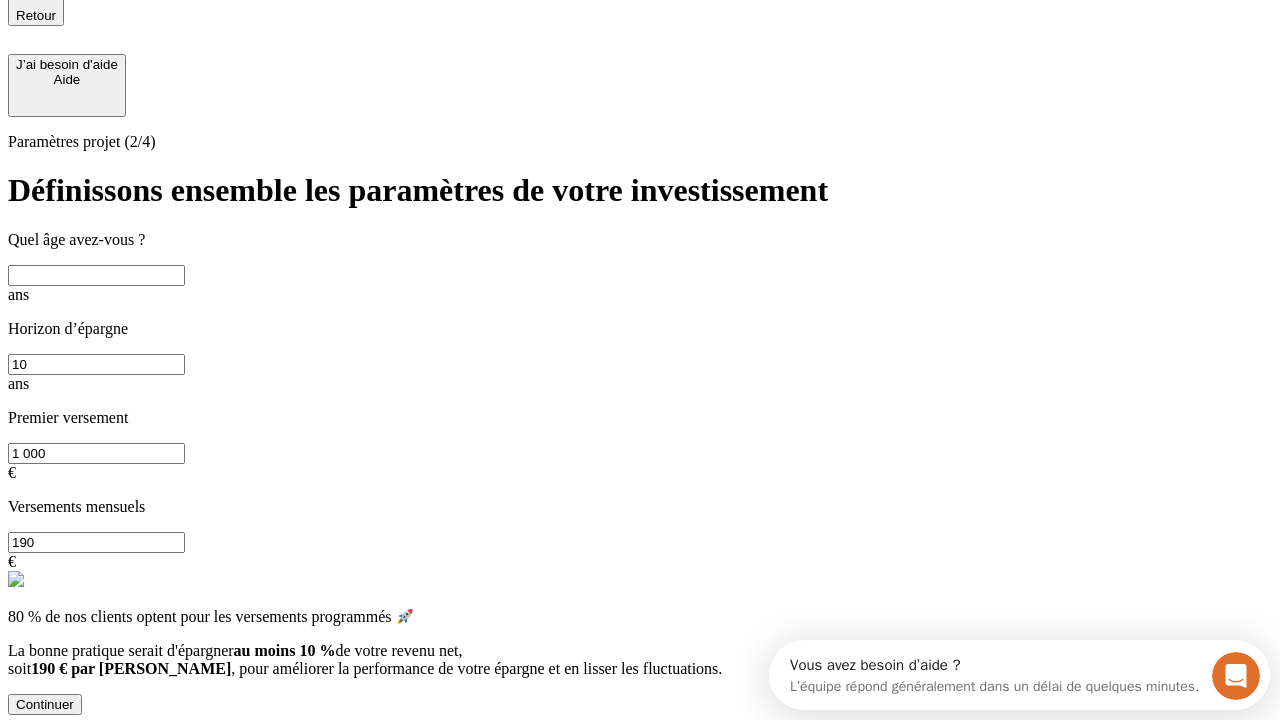 click at bounding box center [96, 275] 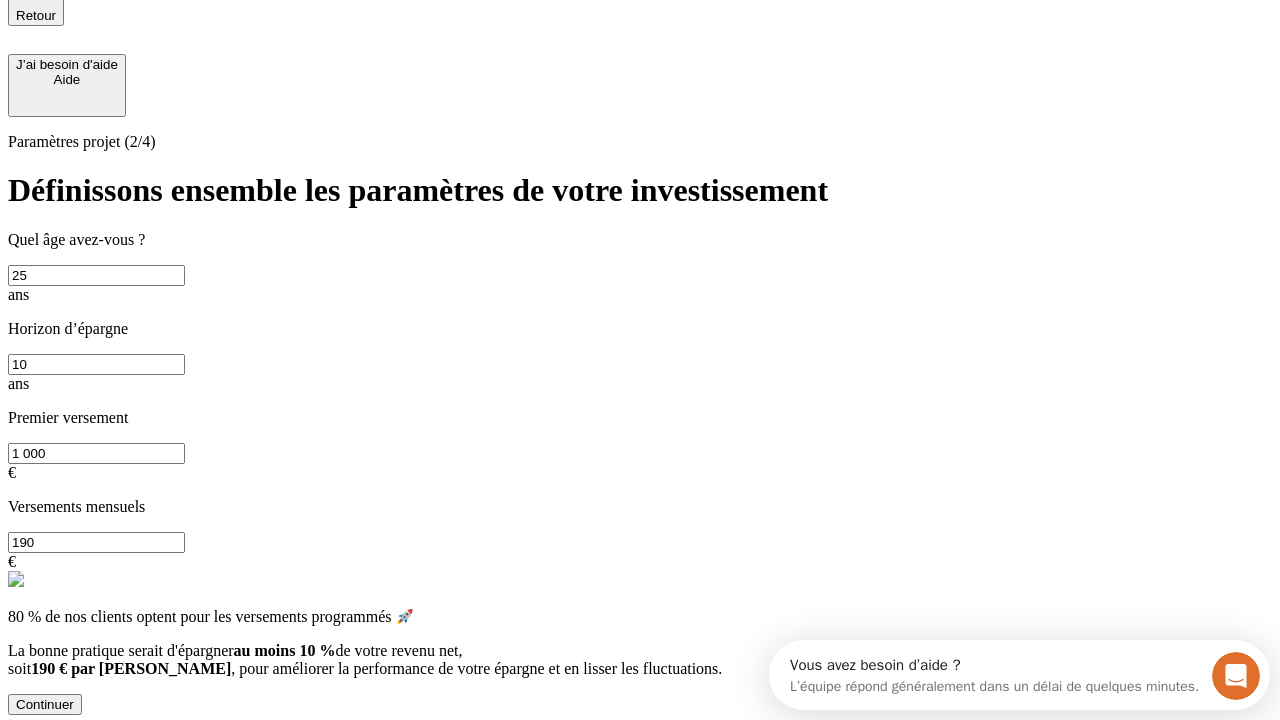type on "25" 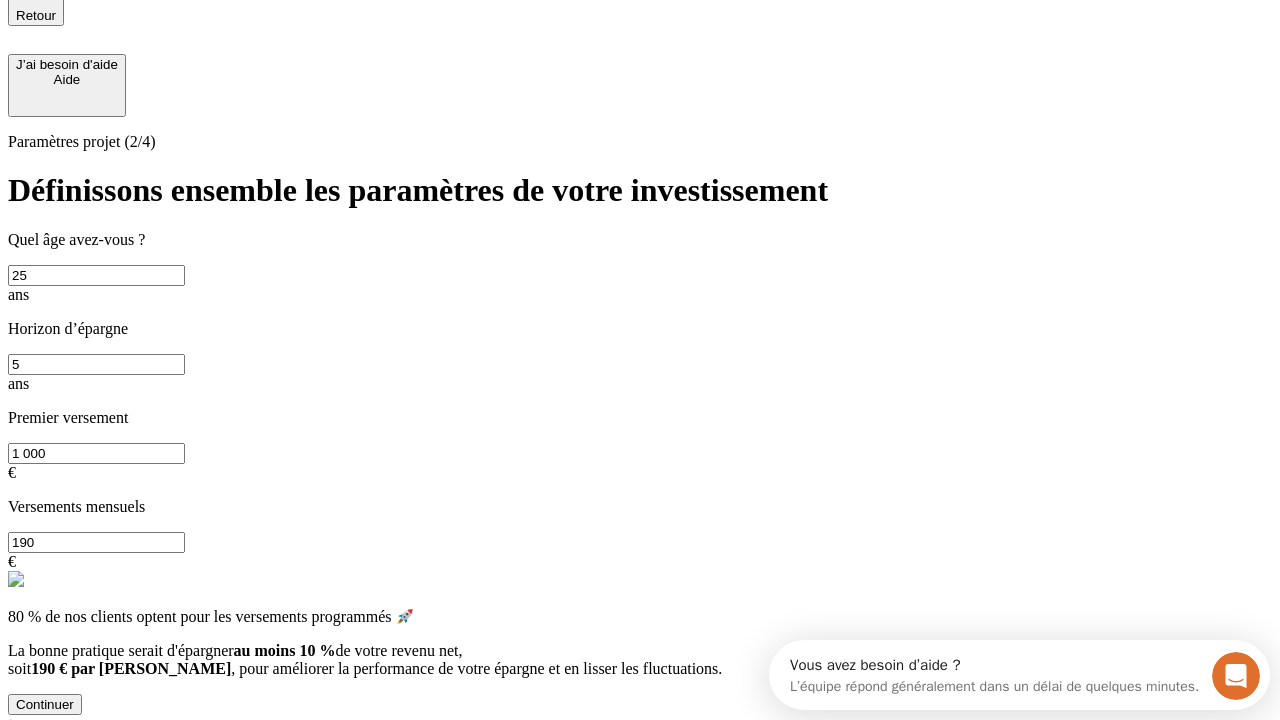 type on "5" 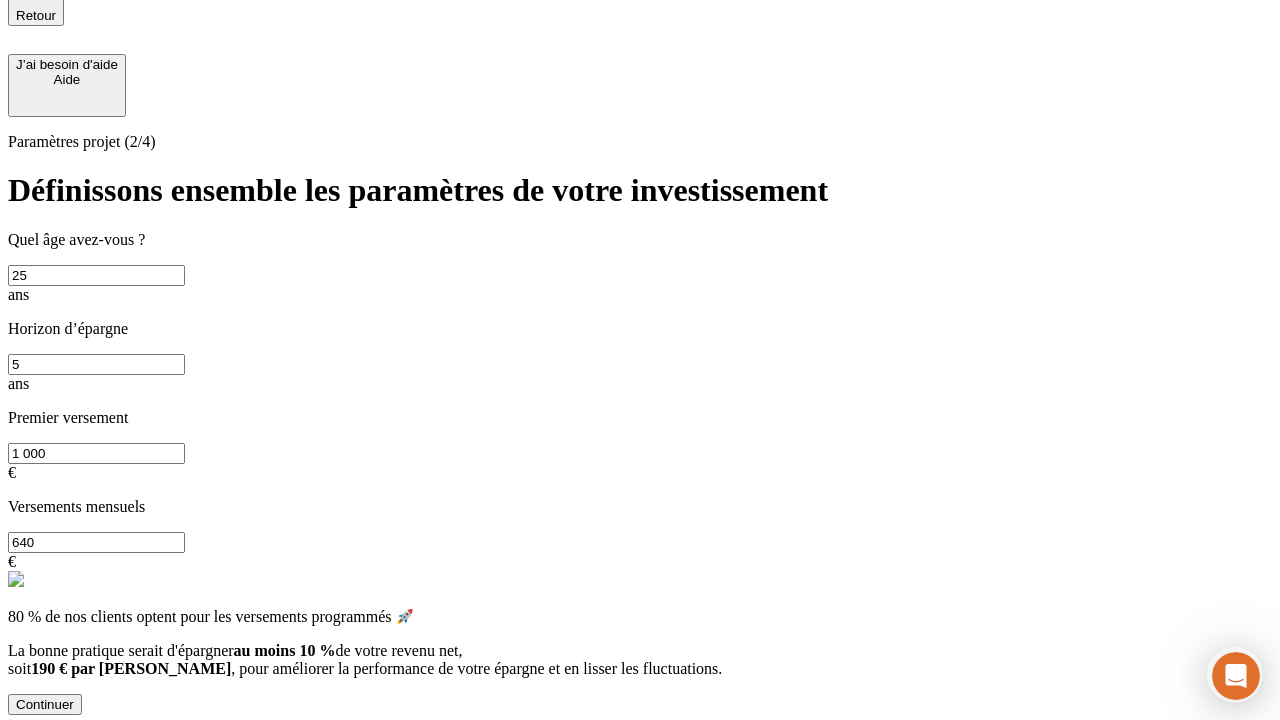 type on "640" 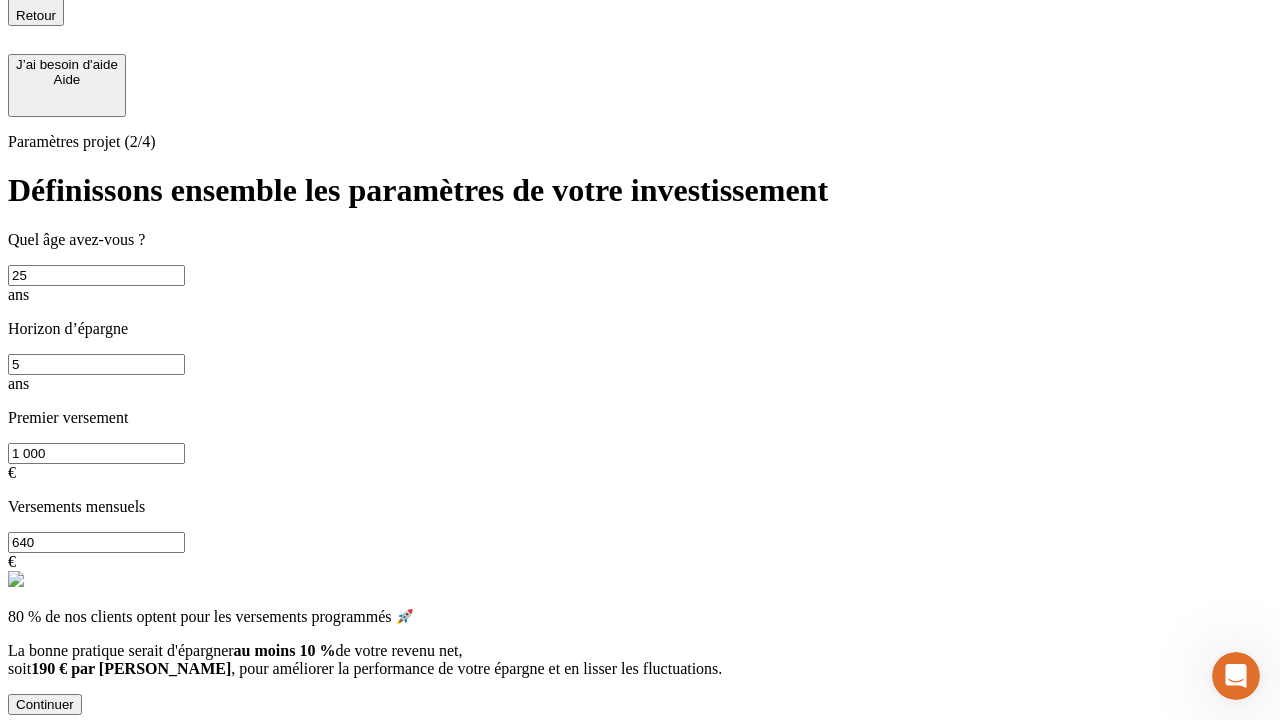 scroll, scrollTop: 0, scrollLeft: 0, axis: both 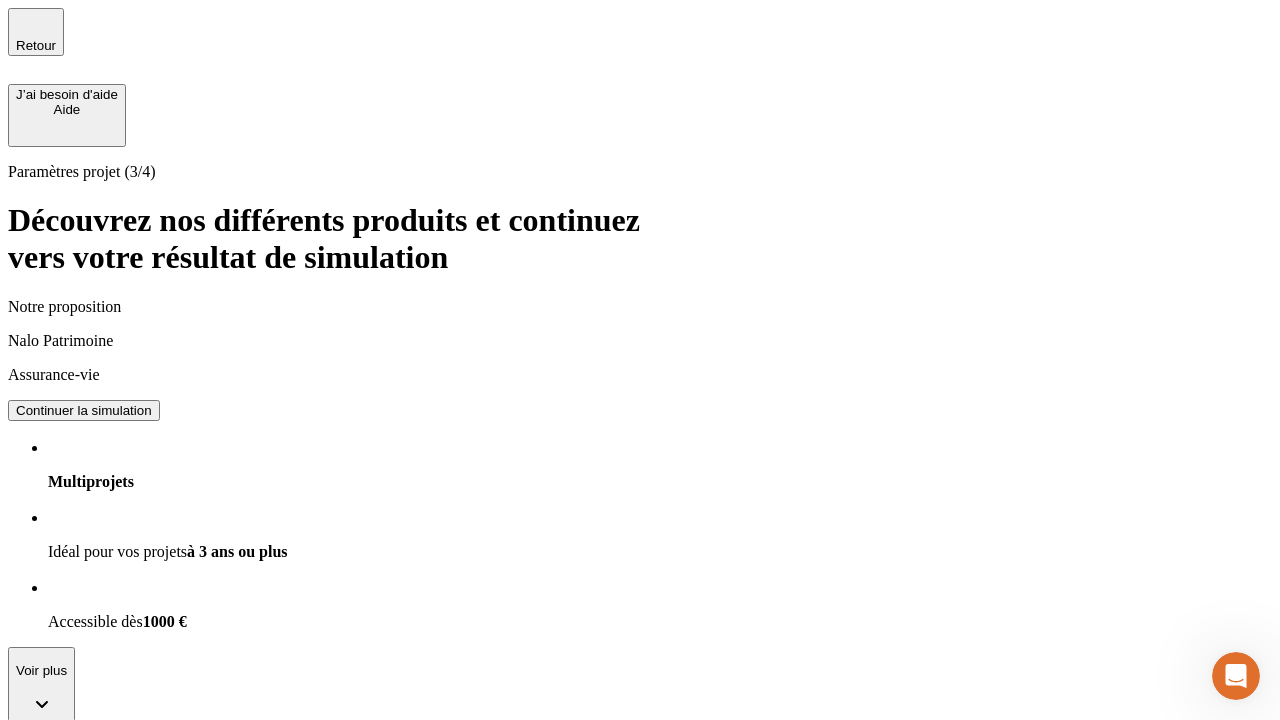 click on "Continuer la simulation" at bounding box center (84, 928) 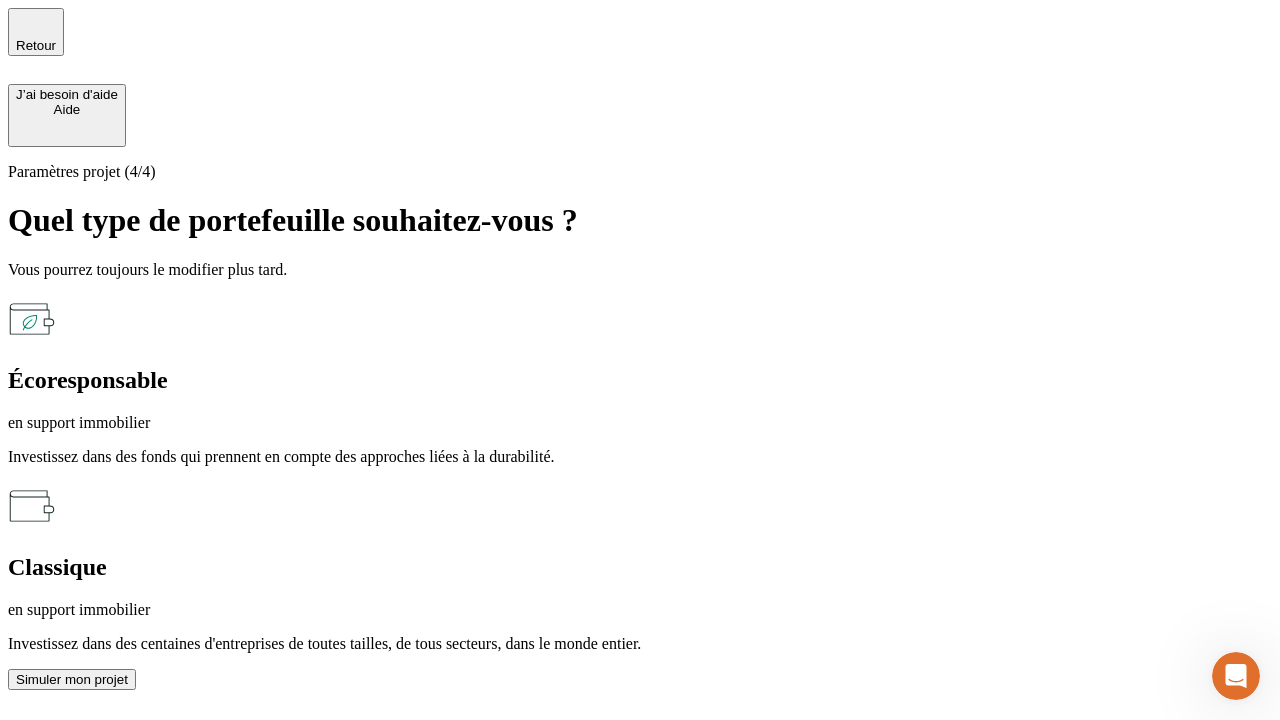 click on "en support immobilier" at bounding box center [640, 610] 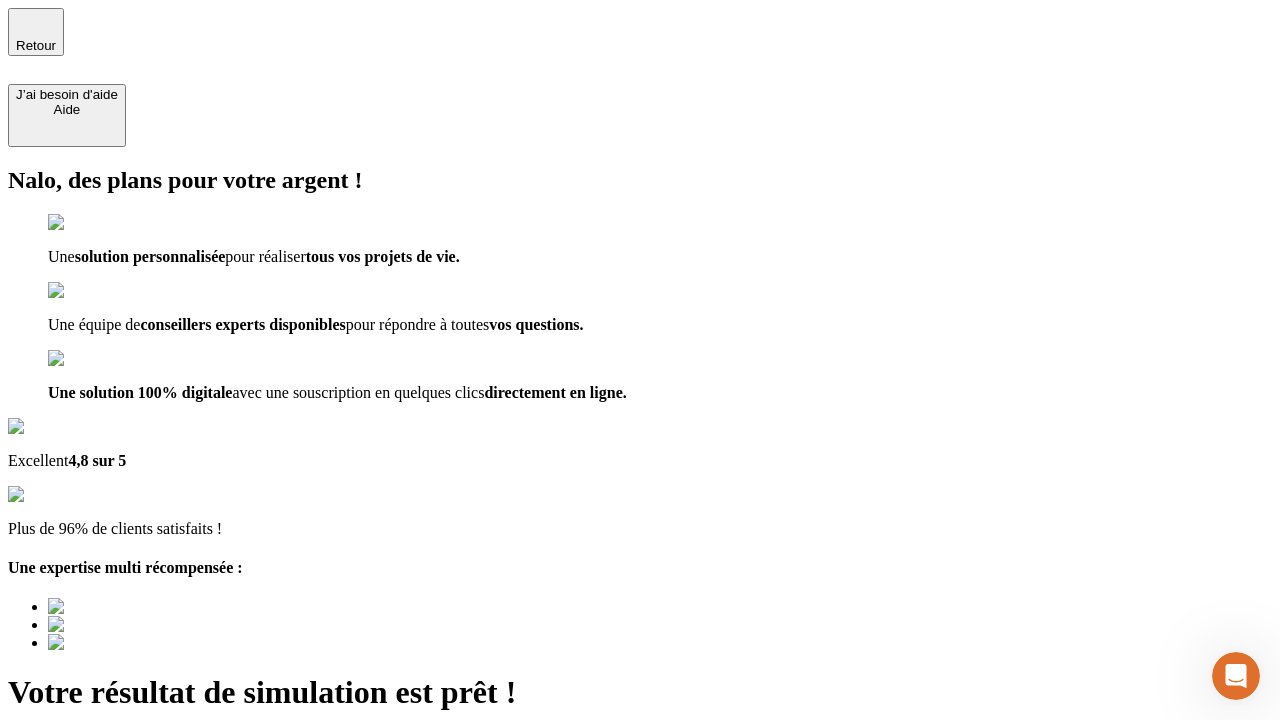 click on "Découvrir ma simulation" at bounding box center [87, 797] 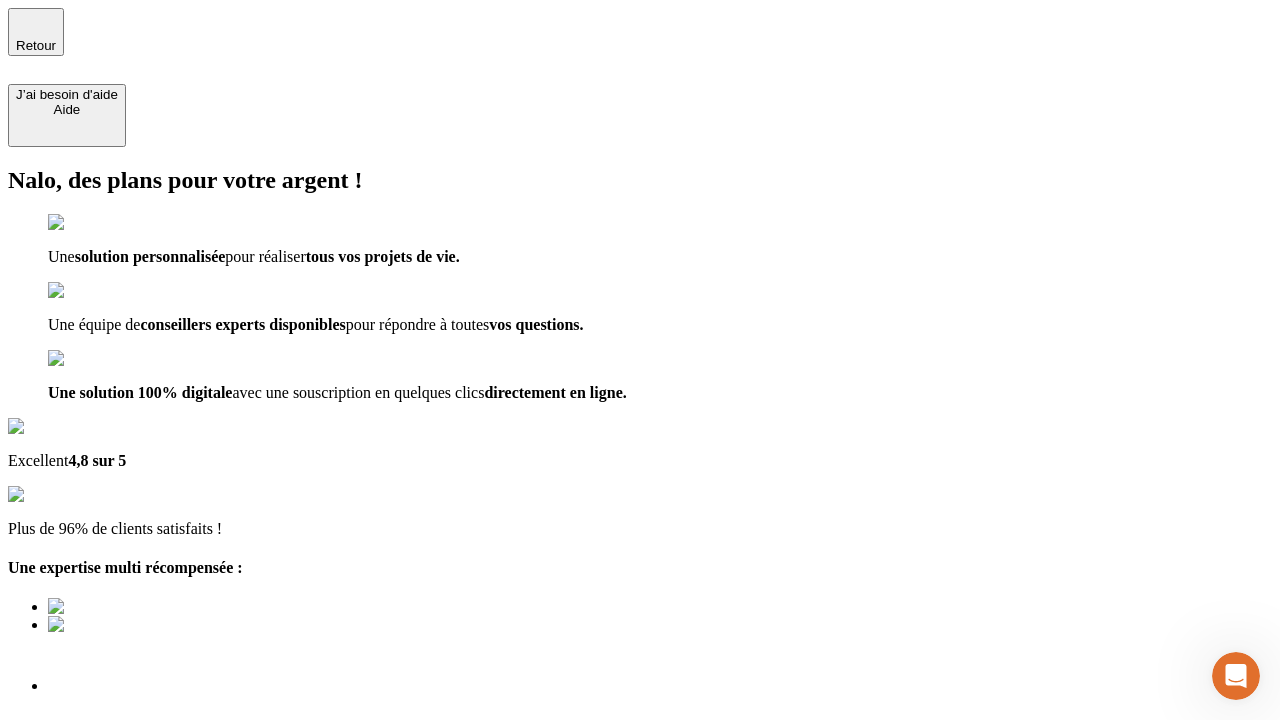 type on "[EMAIL_ADDRESS][PERSON_NAME][DOMAIN_NAME]" 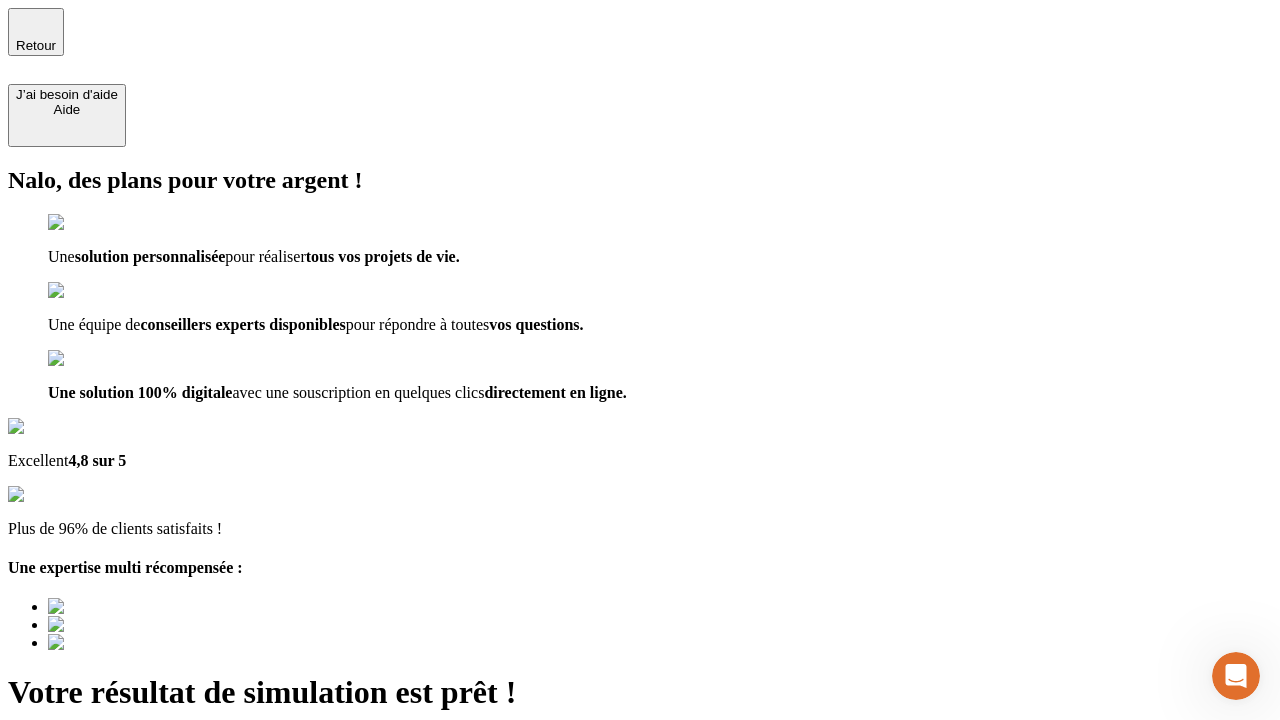 click on "Découvrir ma simulation" at bounding box center (87, 847) 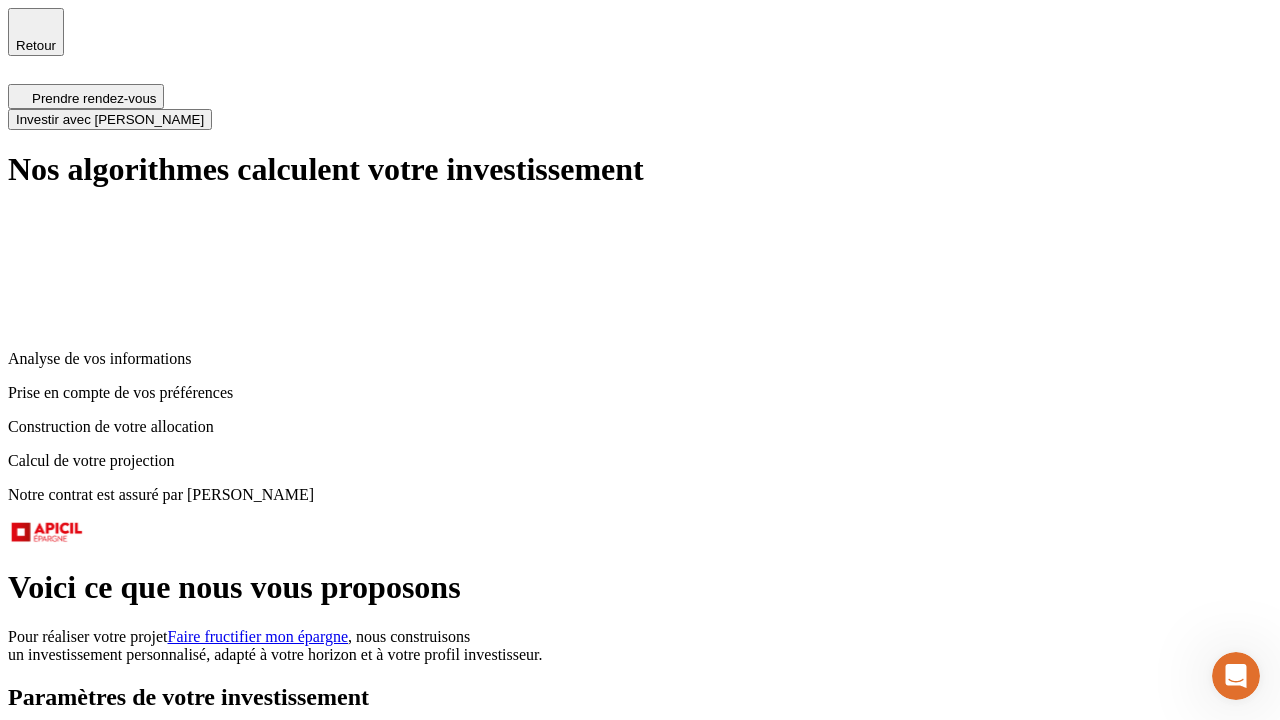 scroll, scrollTop: 8, scrollLeft: 0, axis: vertical 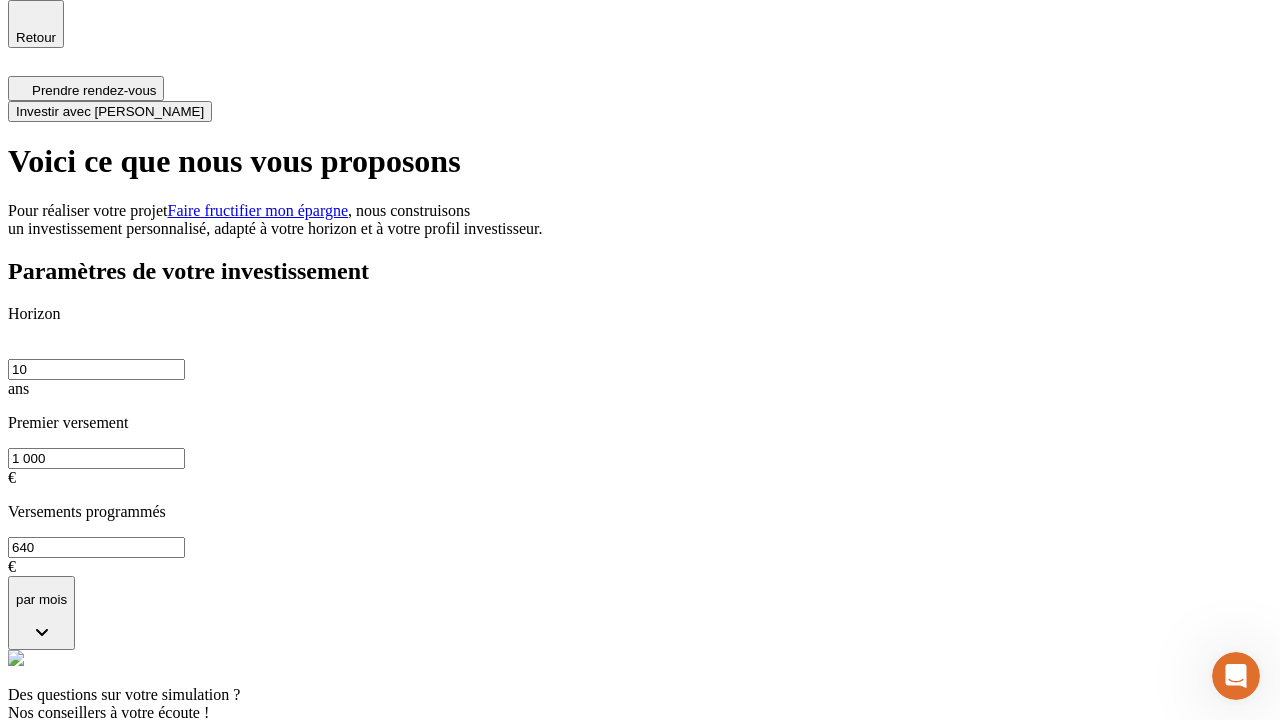 click on "Investir avec [PERSON_NAME]" at bounding box center [110, 111] 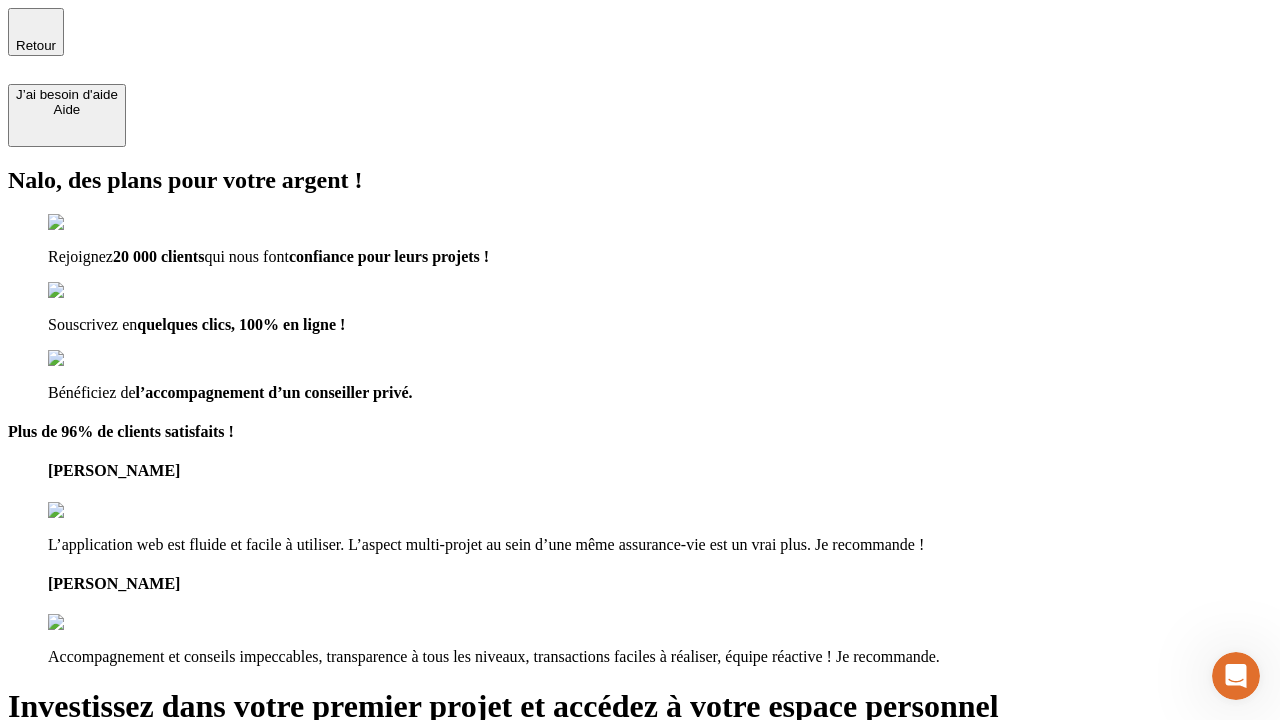 type on "[EMAIL_ADDRESS][PERSON_NAME][DOMAIN_NAME]" 